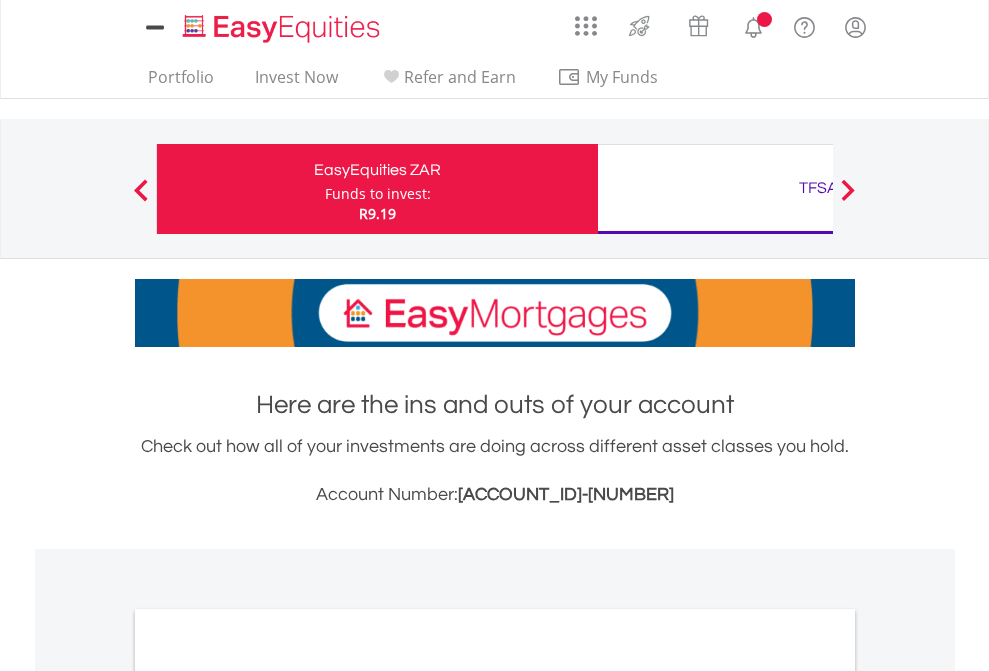 scroll, scrollTop: 0, scrollLeft: 0, axis: both 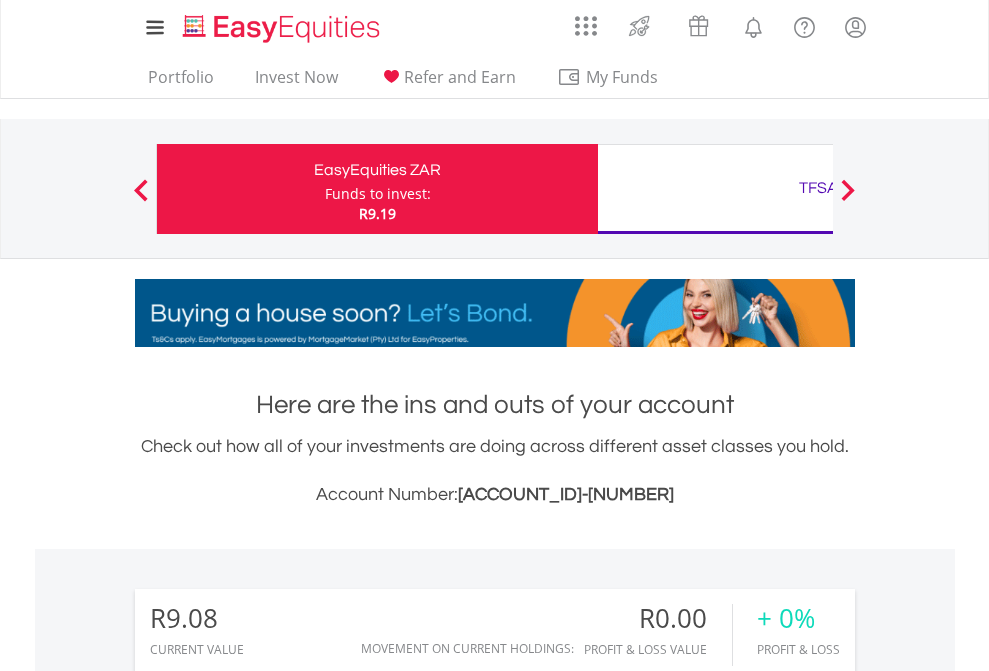 click on "Funds to invest:" at bounding box center [378, 194] 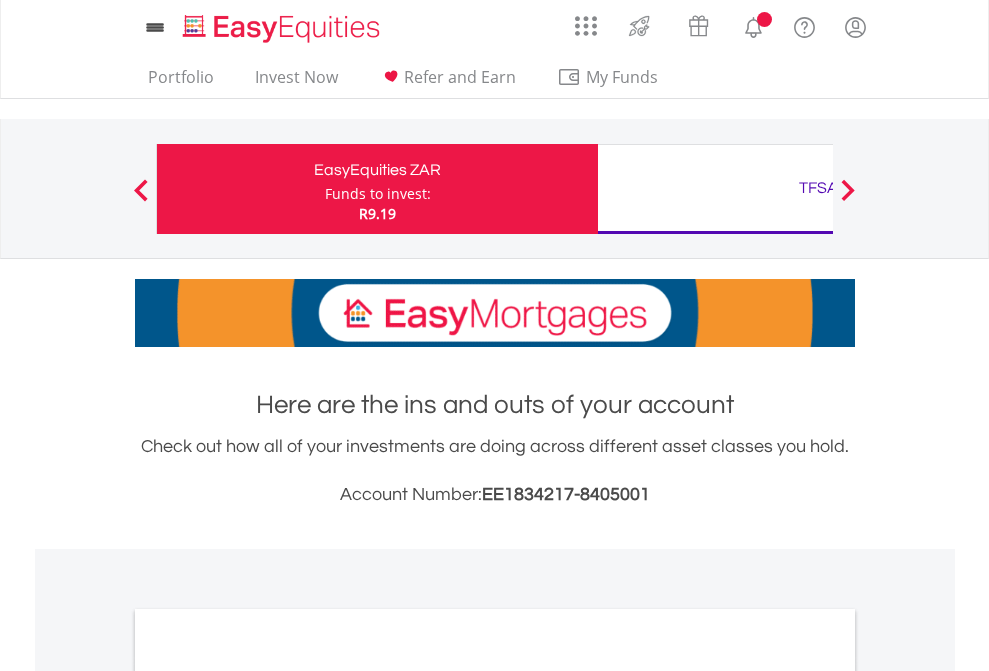 scroll, scrollTop: 0, scrollLeft: 0, axis: both 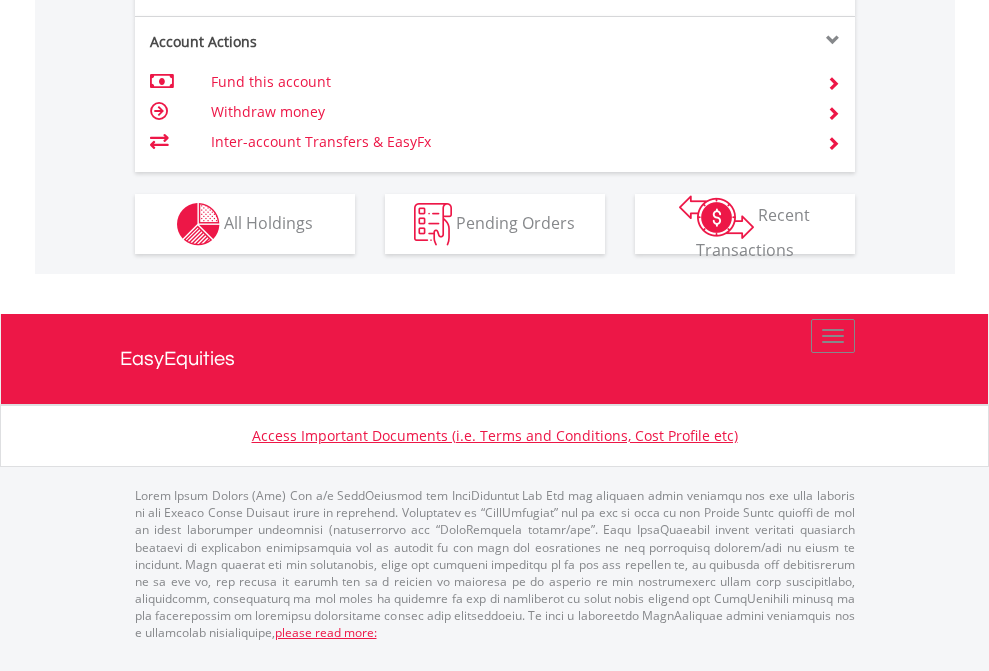click on "Investment types" at bounding box center (706, -337) 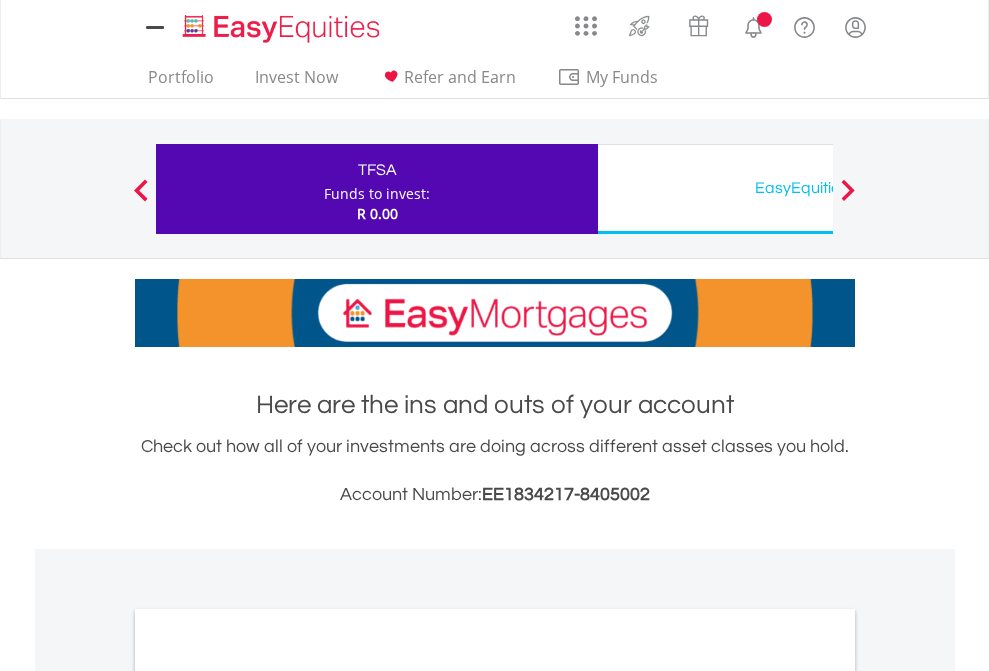 scroll, scrollTop: 0, scrollLeft: 0, axis: both 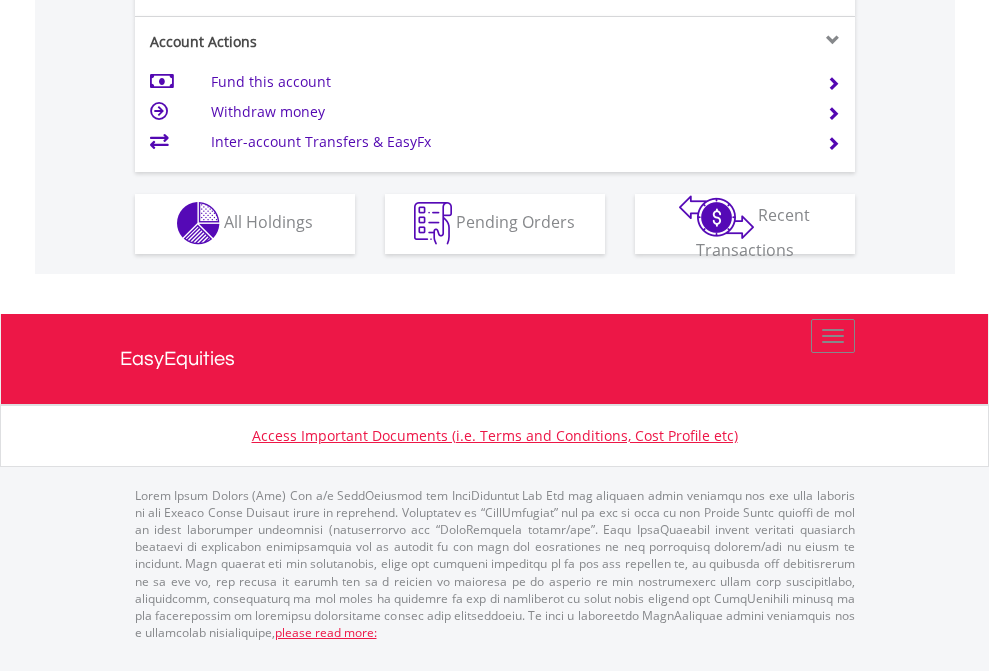 click on "Investment types" at bounding box center [706, -353] 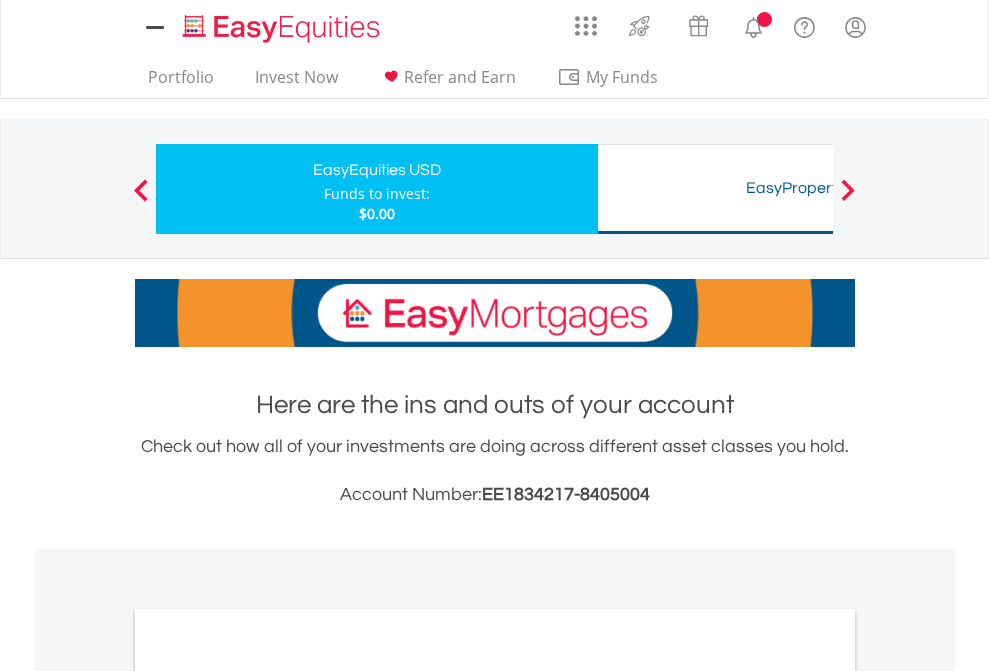 scroll, scrollTop: 0, scrollLeft: 0, axis: both 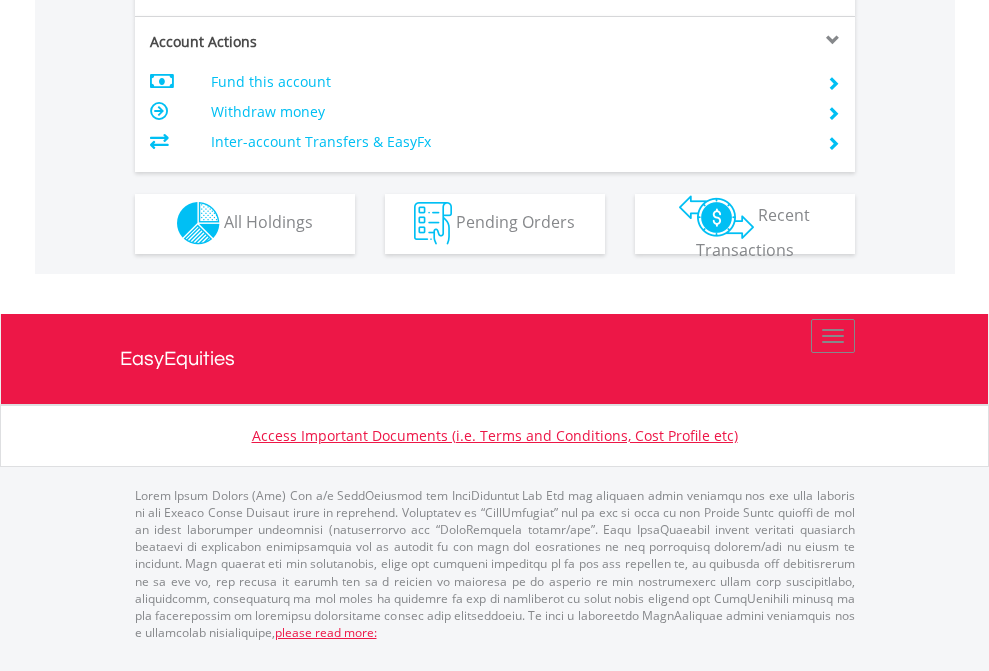click on "Investment types" at bounding box center [706, -353] 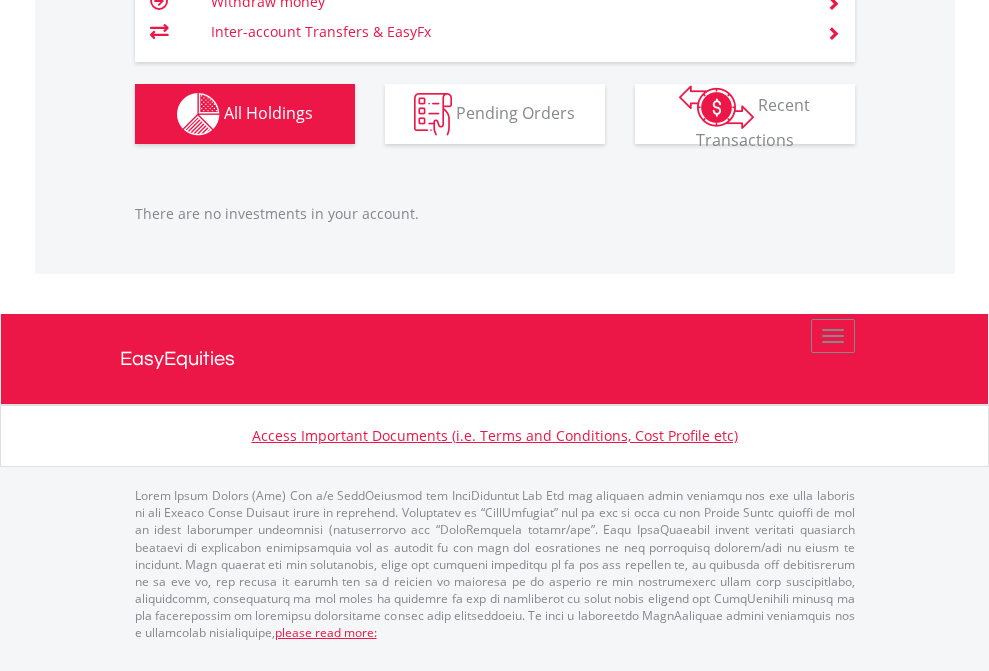scroll, scrollTop: 2027, scrollLeft: 0, axis: vertical 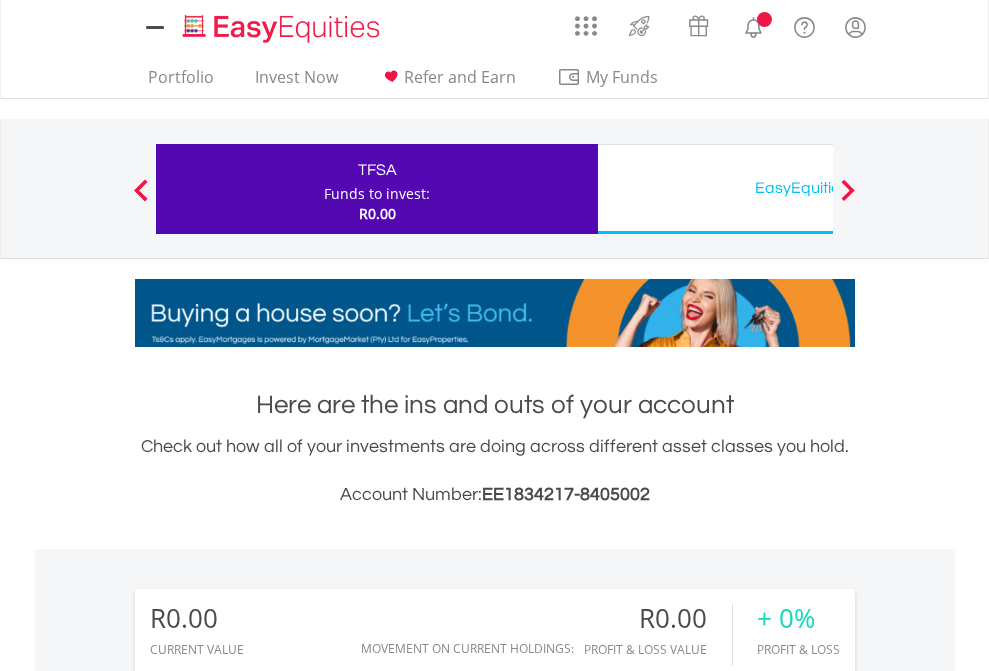 click on "All Holdings" at bounding box center (268, 1442) 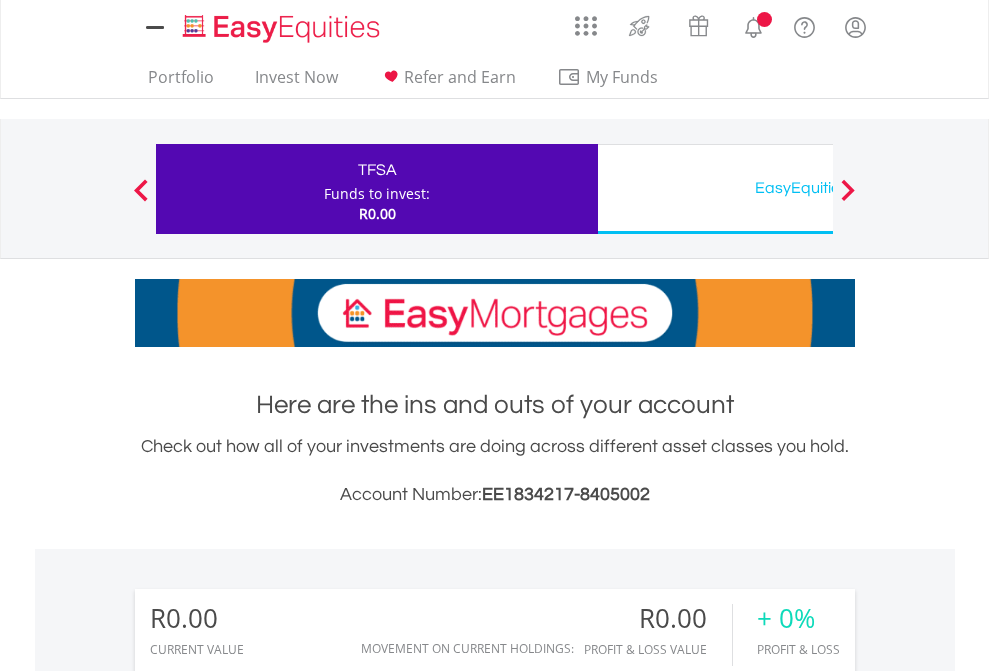 scroll, scrollTop: 999808, scrollLeft: 999687, axis: both 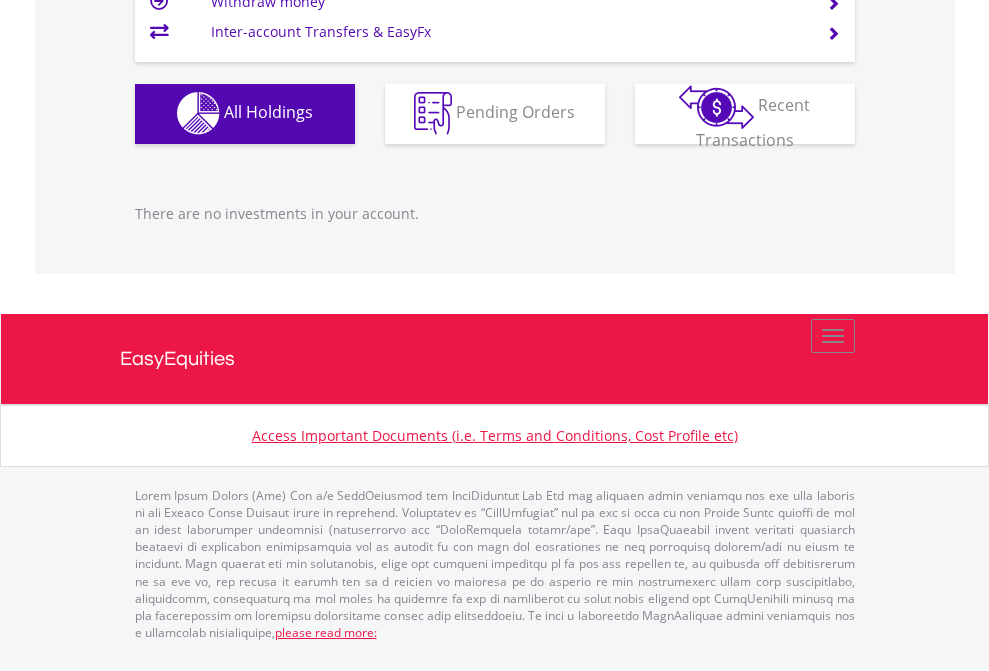 click on "EasyEquities USD" at bounding box center (818, -1142) 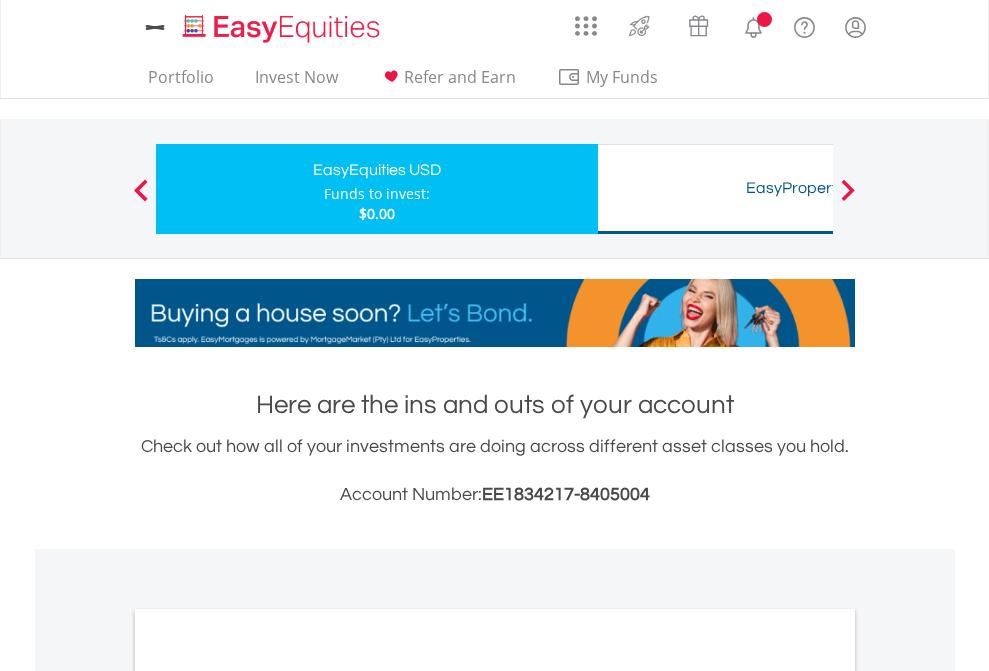 click on "All Holdings" at bounding box center (268, 1096) 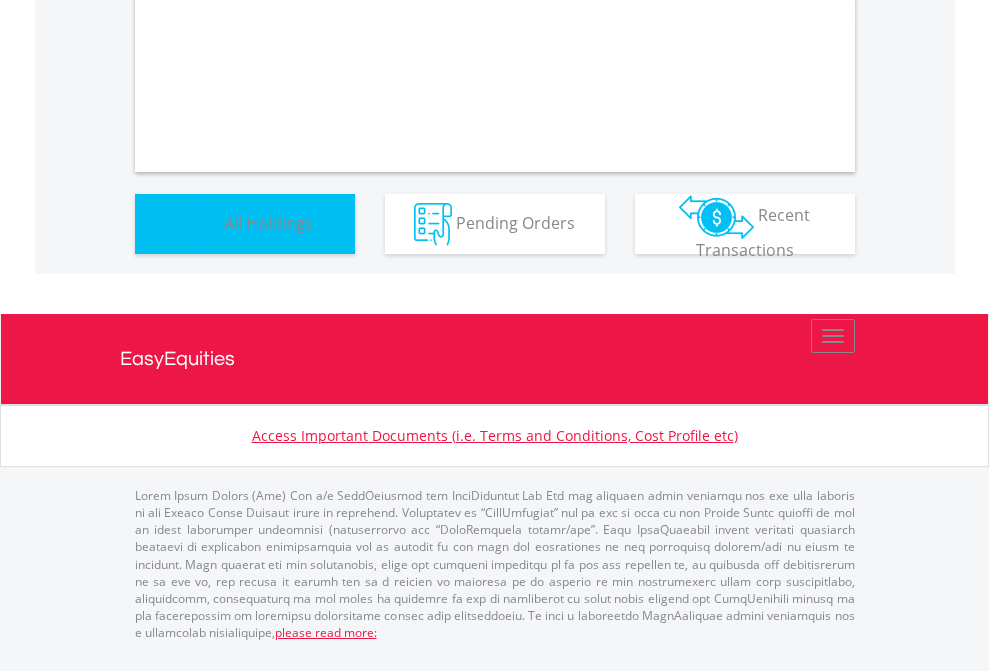 scroll, scrollTop: 1202, scrollLeft: 0, axis: vertical 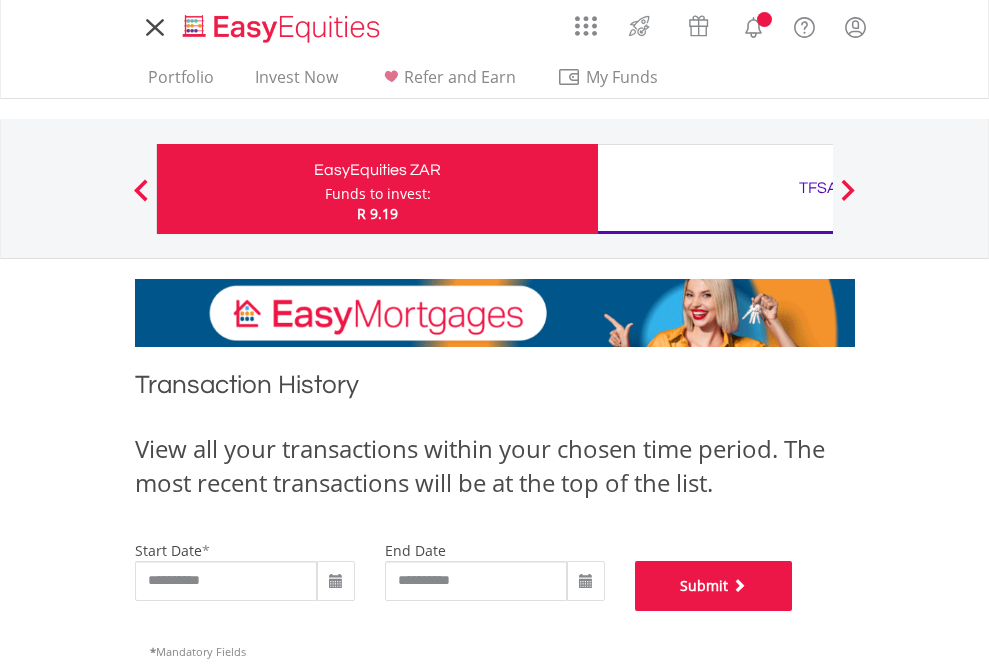 click on "Submit" at bounding box center (714, 586) 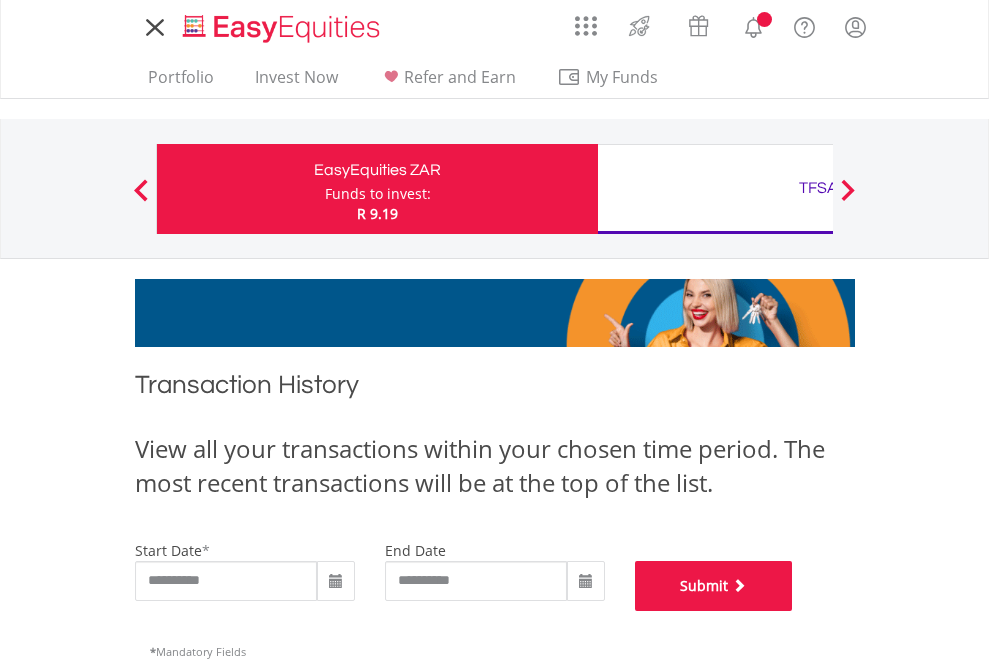 scroll, scrollTop: 811, scrollLeft: 0, axis: vertical 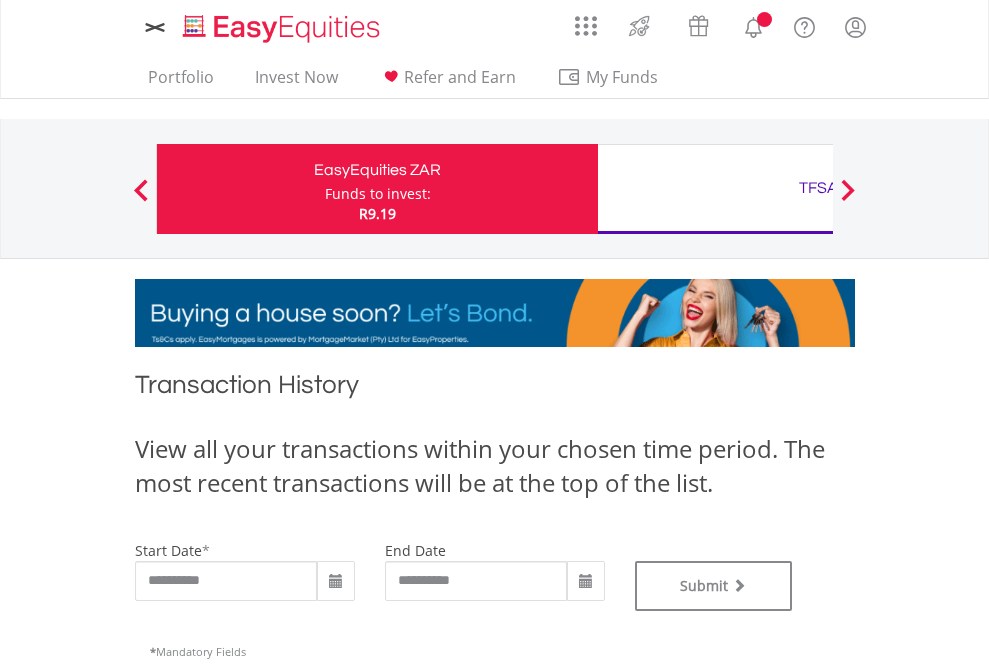 click on "TFSA" at bounding box center (818, 188) 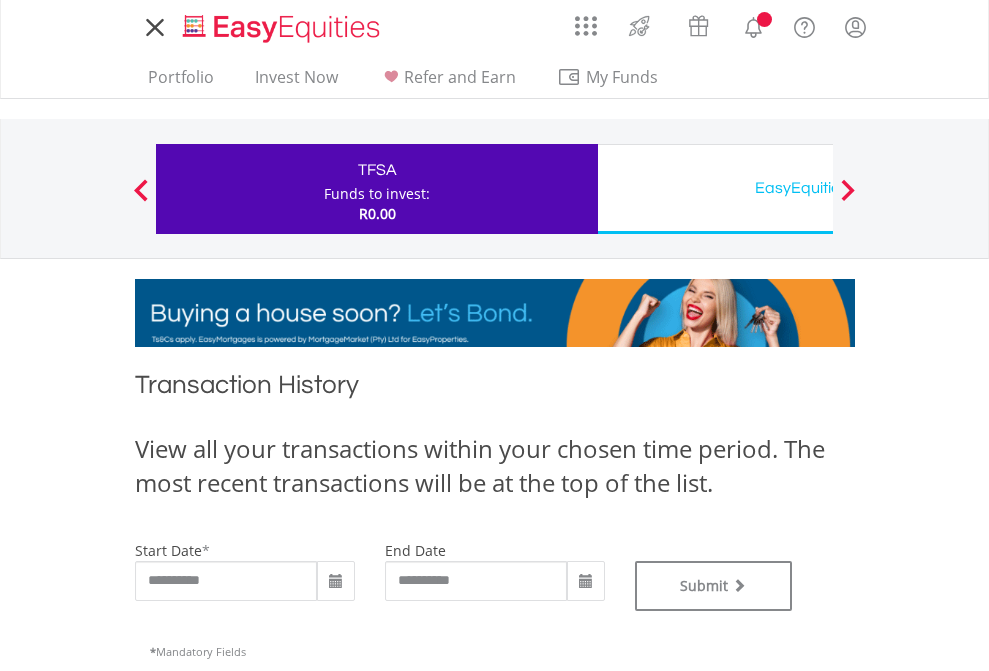 scroll, scrollTop: 0, scrollLeft: 0, axis: both 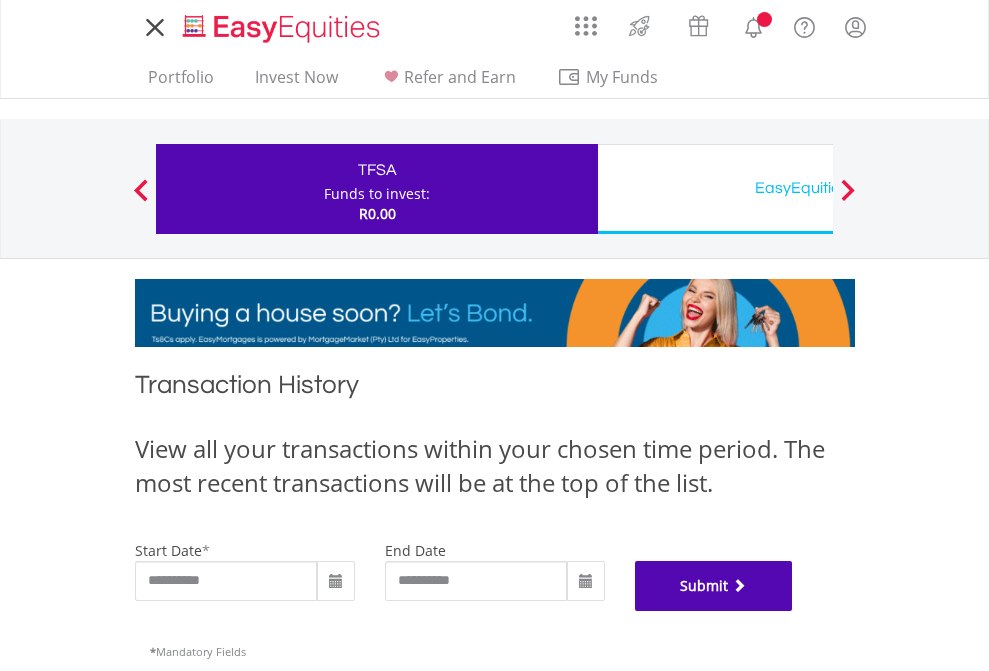 click on "Submit" at bounding box center (714, 586) 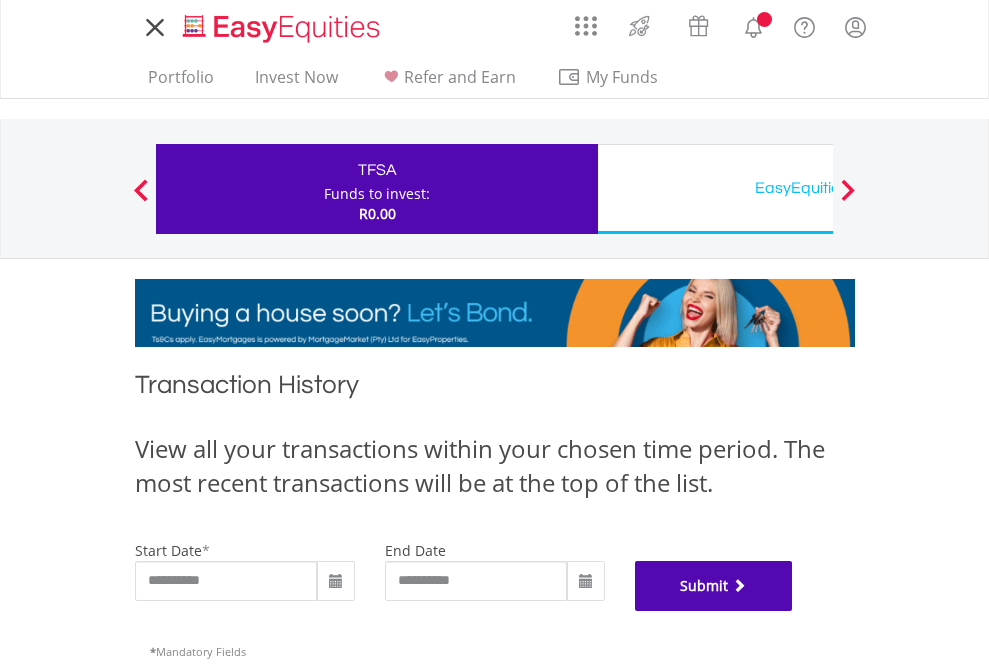 scroll, scrollTop: 811, scrollLeft: 0, axis: vertical 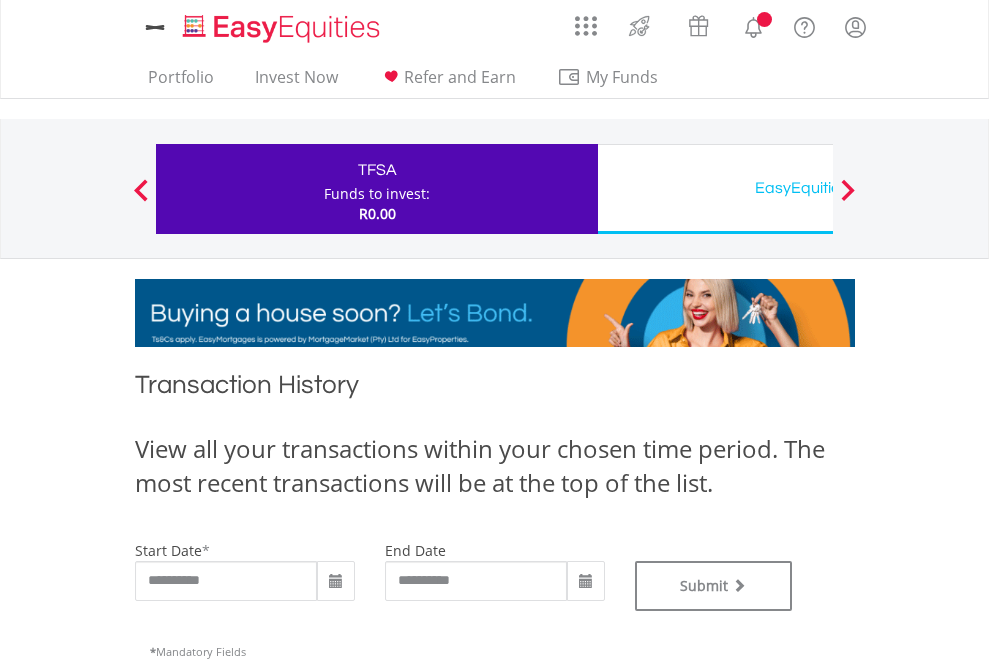 click on "EasyEquities USD" at bounding box center (818, 188) 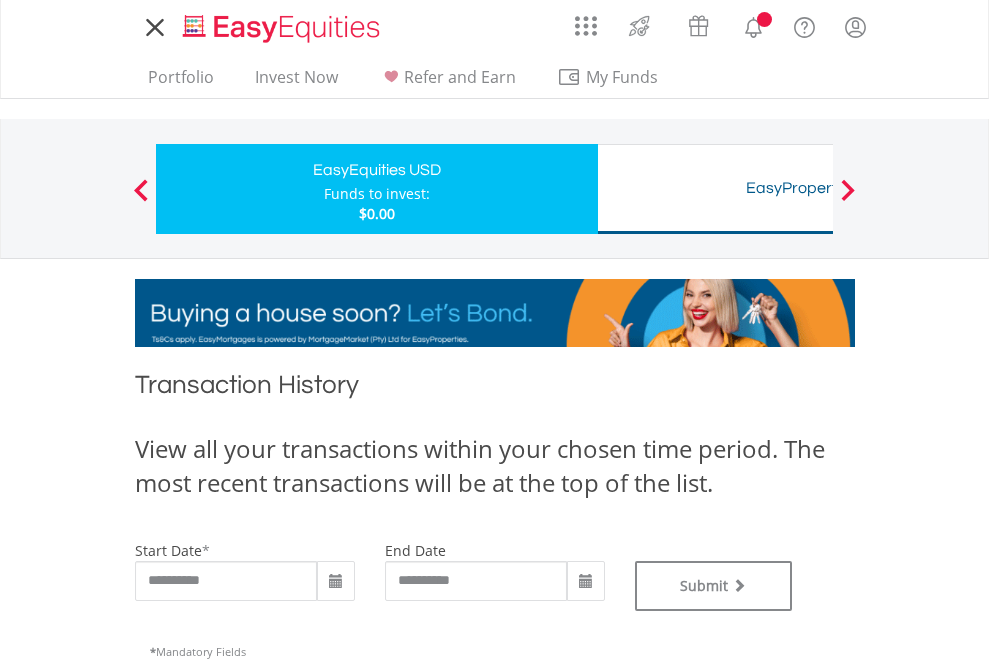 scroll, scrollTop: 0, scrollLeft: 0, axis: both 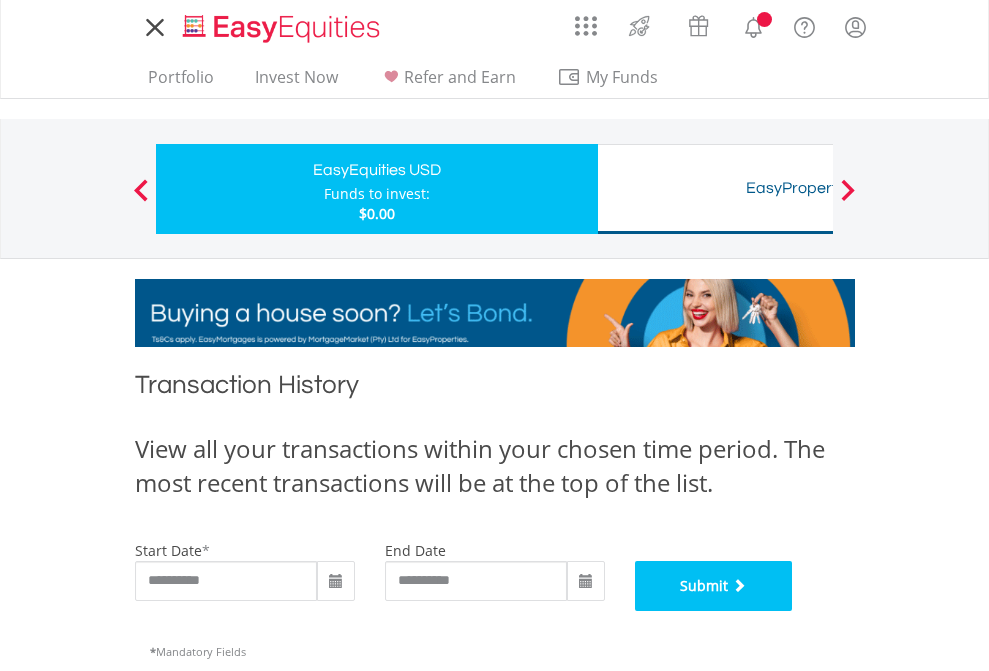 click on "Submit" at bounding box center (714, 586) 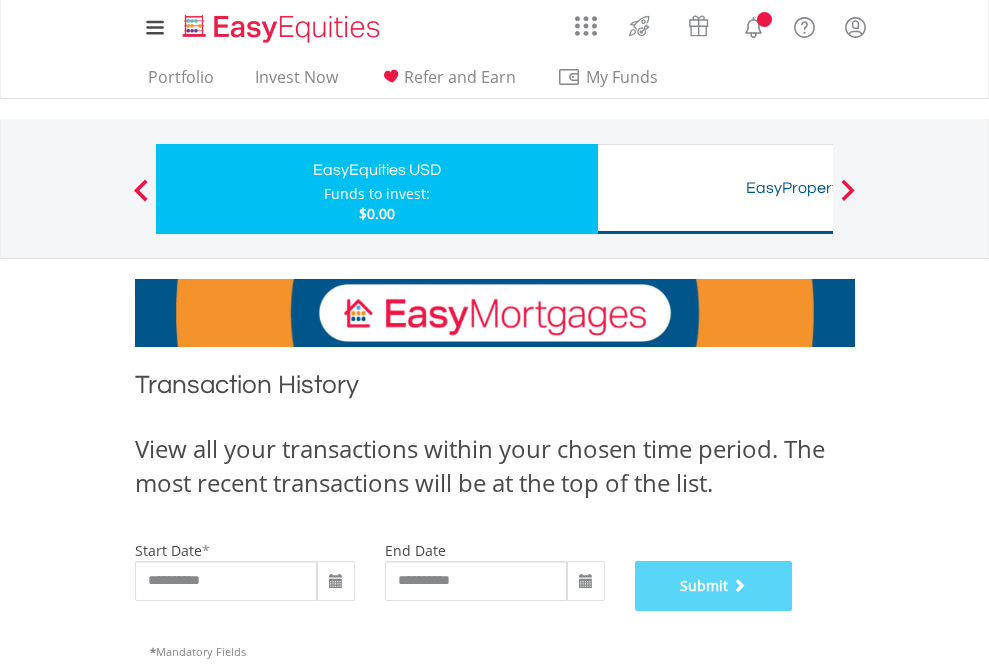 scroll, scrollTop: 811, scrollLeft: 0, axis: vertical 